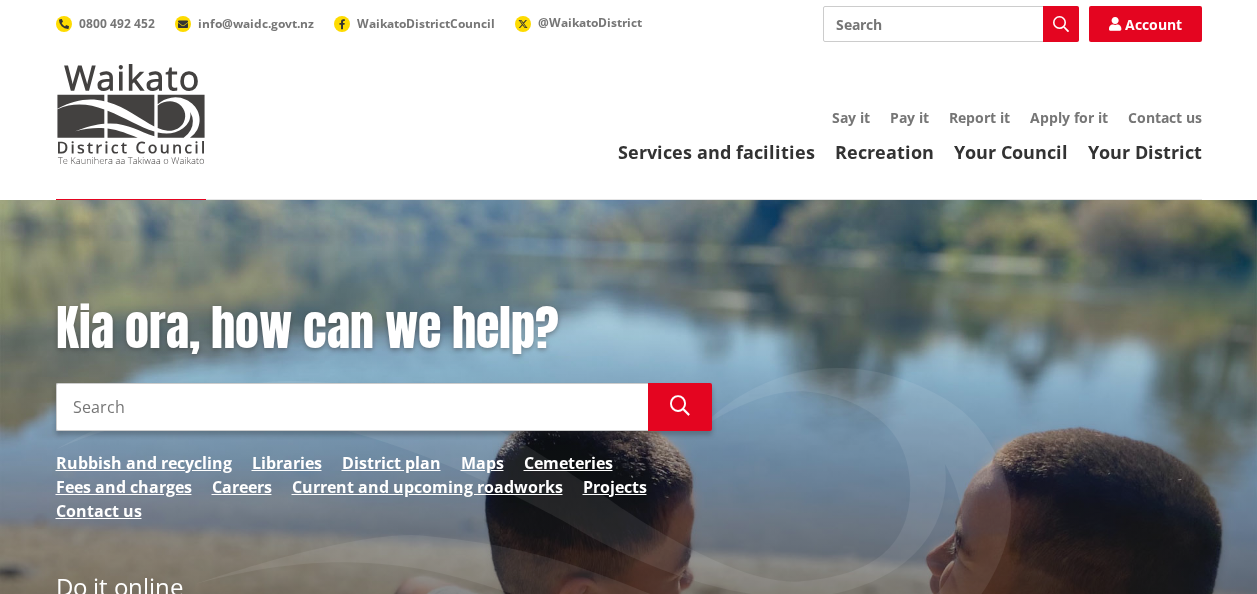 scroll, scrollTop: 0, scrollLeft: 0, axis: both 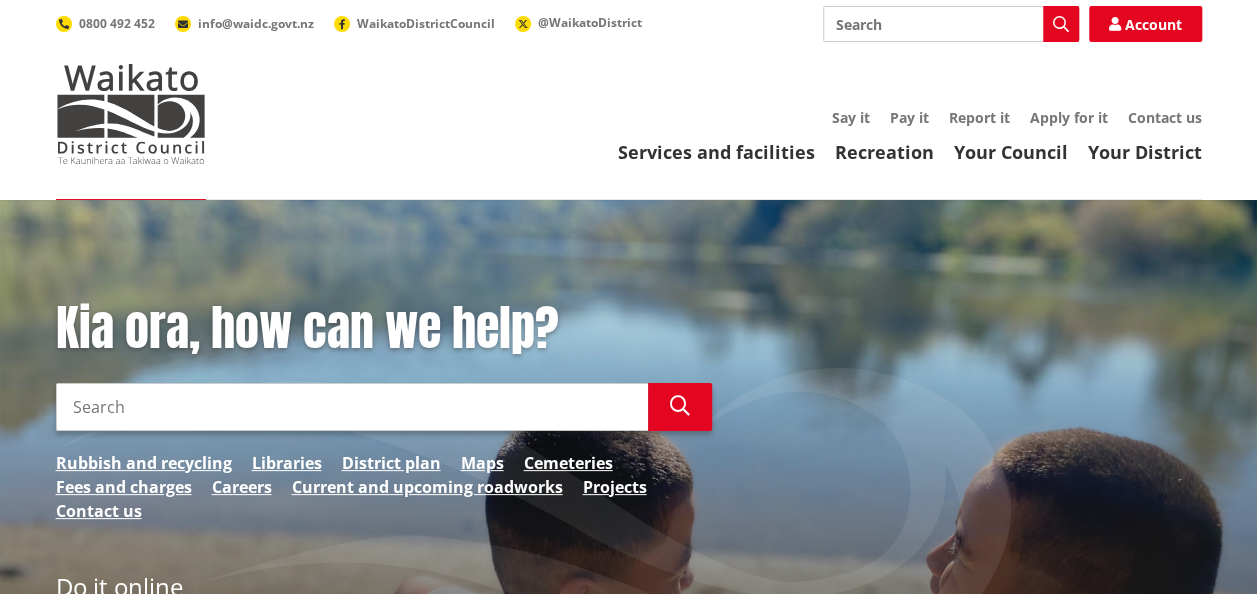 drag, startPoint x: 0, startPoint y: 0, endPoint x: 105, endPoint y: 414, distance: 427.10773 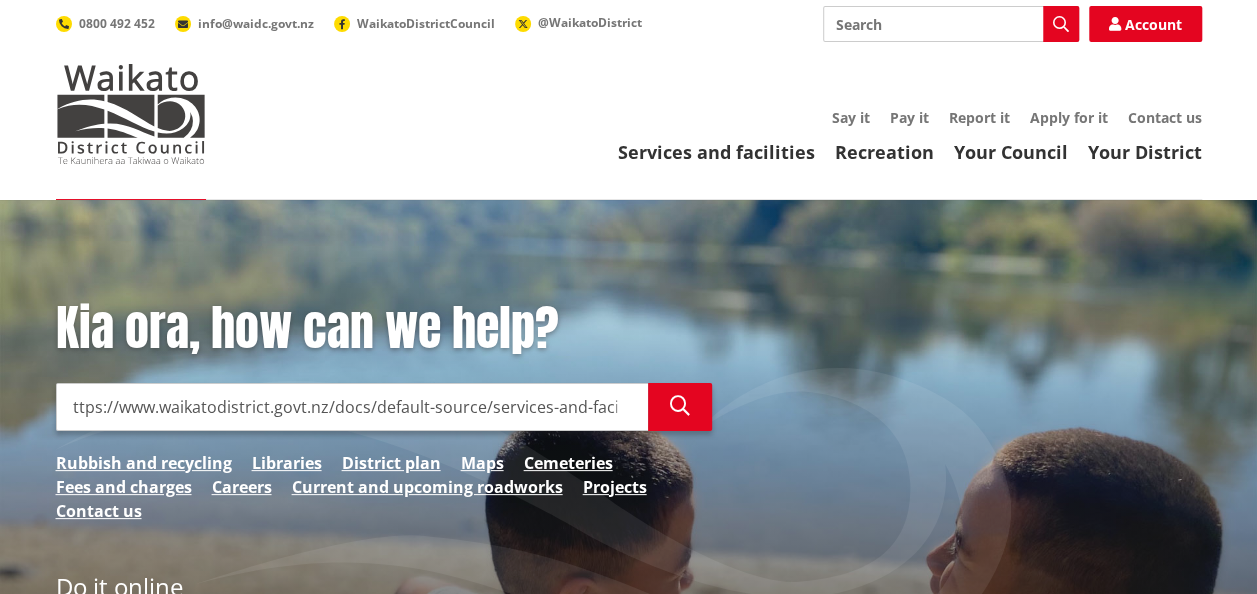 scroll, scrollTop: 0, scrollLeft: 1096, axis: horizontal 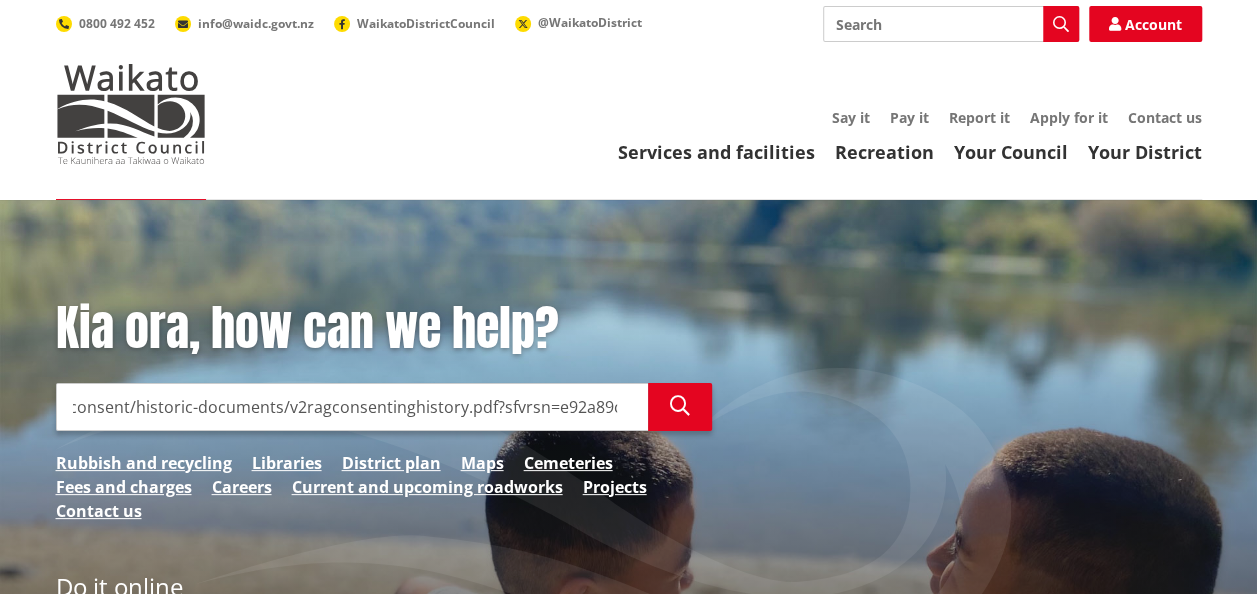 type on "ttps://www.waikatodistrict.govt.nz/docs/default-source/services-and-facilities/water/waters-consents-and-projects/raglan-wastewater-discharge-consent/historic-documents/v2ragconsentinghistory.pdf?sfvrsn=e92a89c9_3" 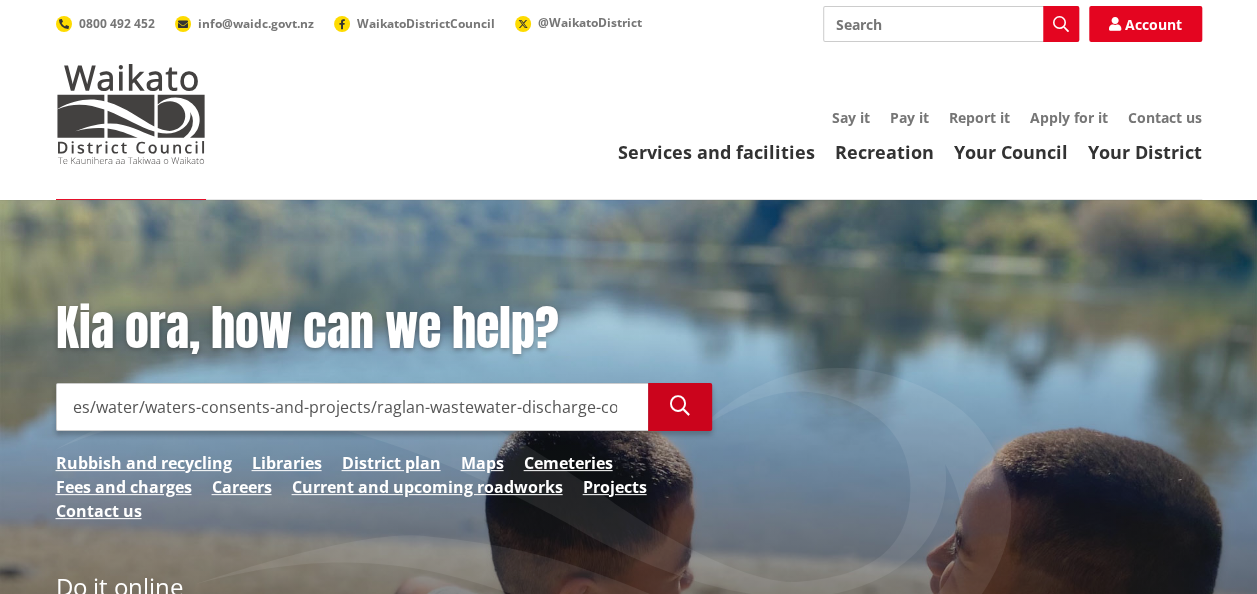 scroll, scrollTop: 0, scrollLeft: 1096, axis: horizontal 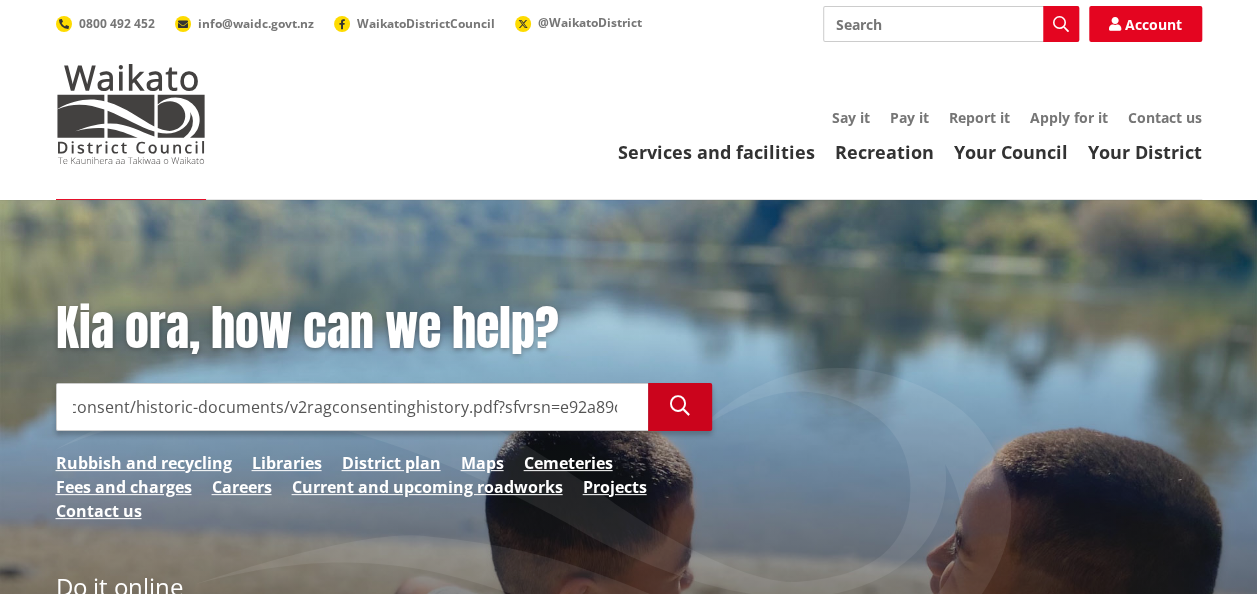drag, startPoint x: 82, startPoint y: 410, endPoint x: 674, endPoint y: 428, distance: 592.27356 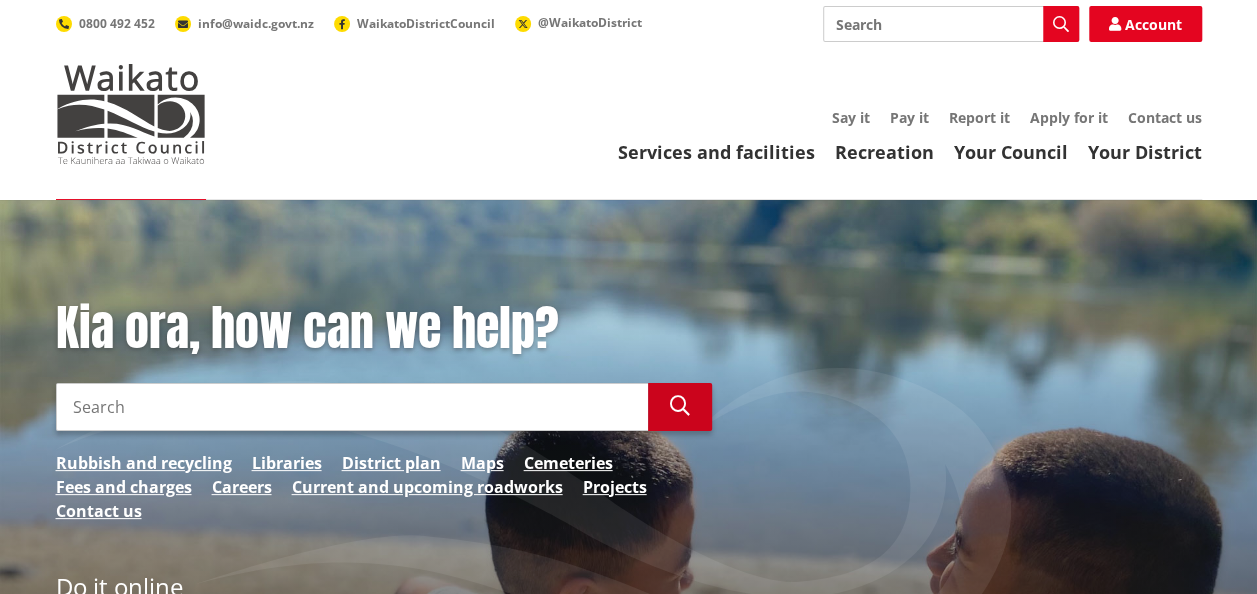 scroll, scrollTop: 0, scrollLeft: 0, axis: both 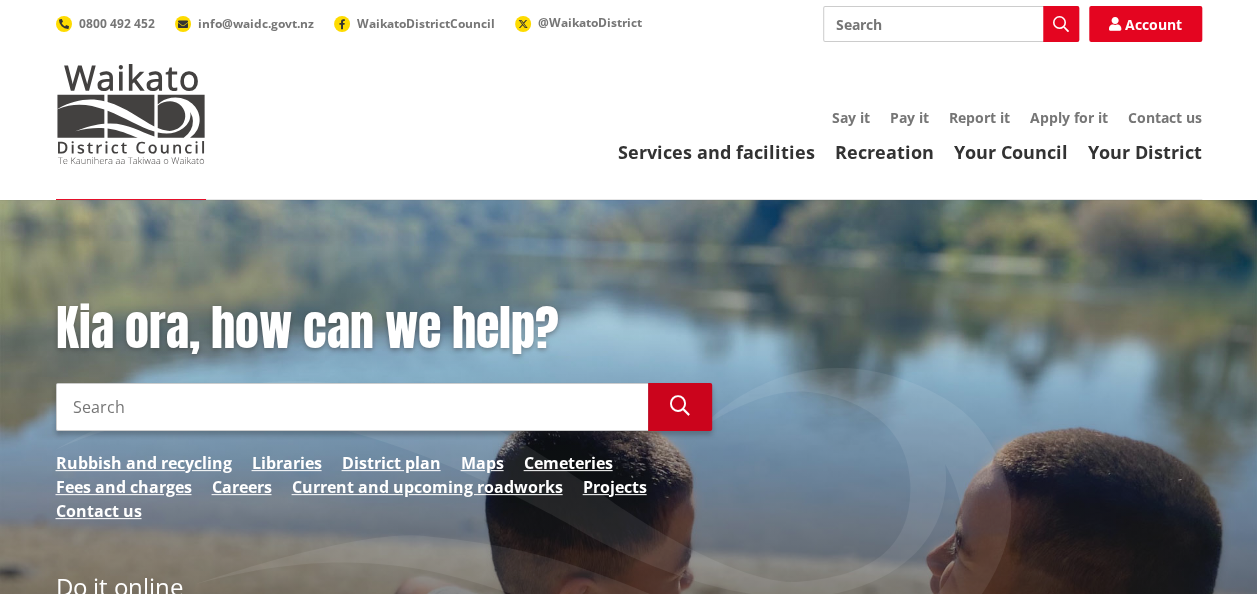 paste on "raglan wastewater consent project history" 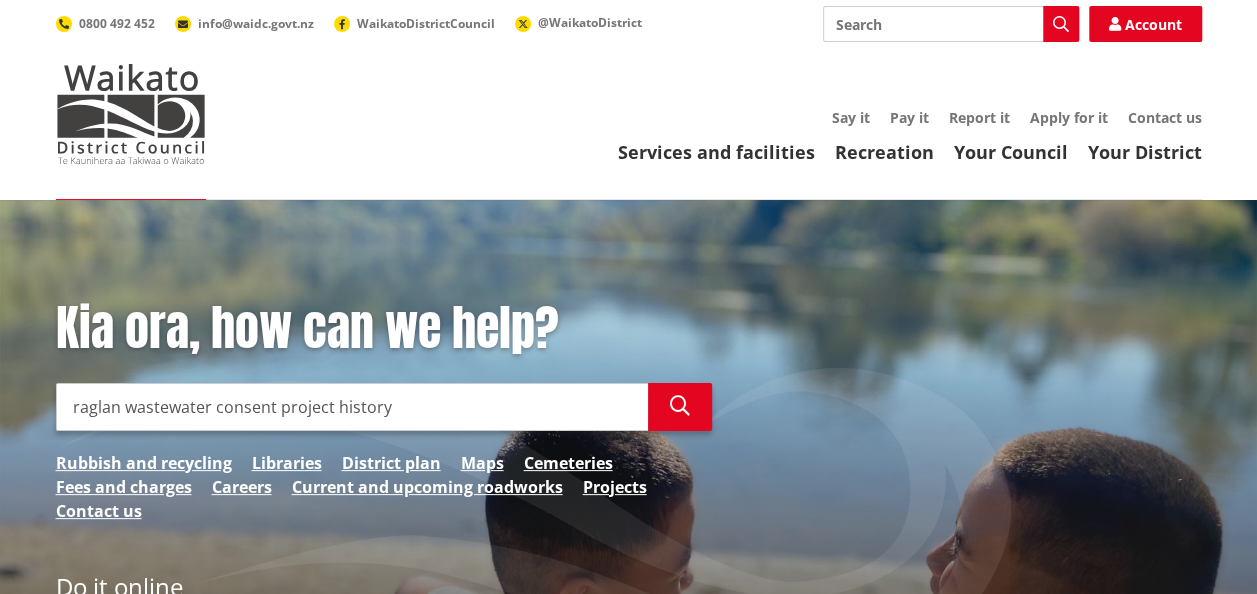 type on "raglan wastewater consent project history" 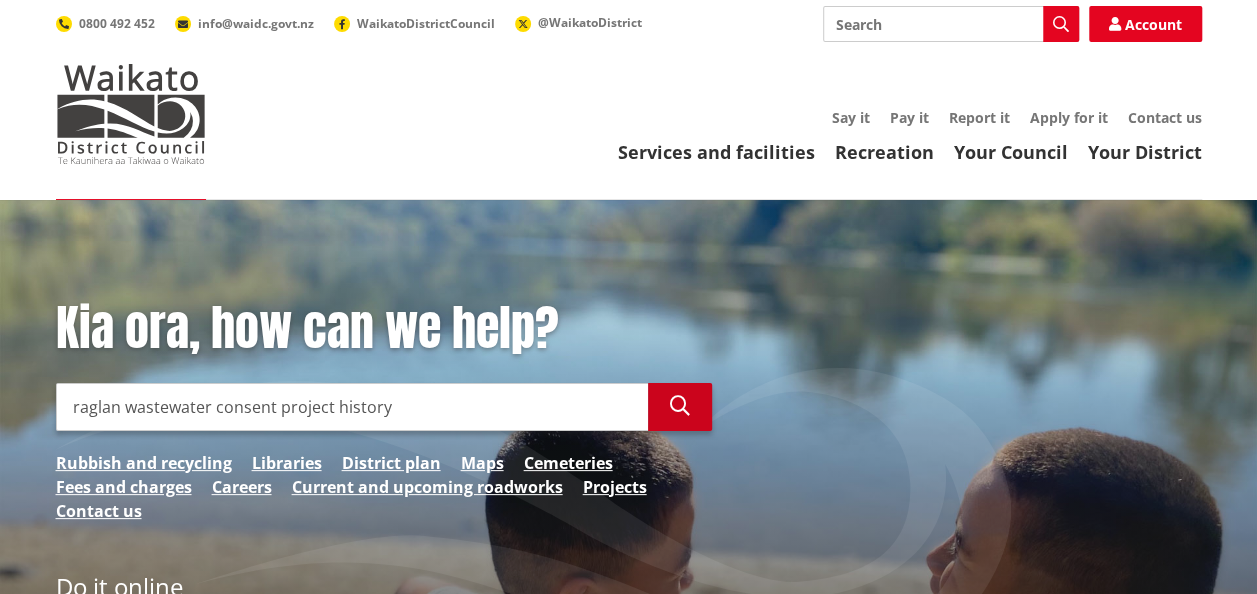 click at bounding box center [680, 406] 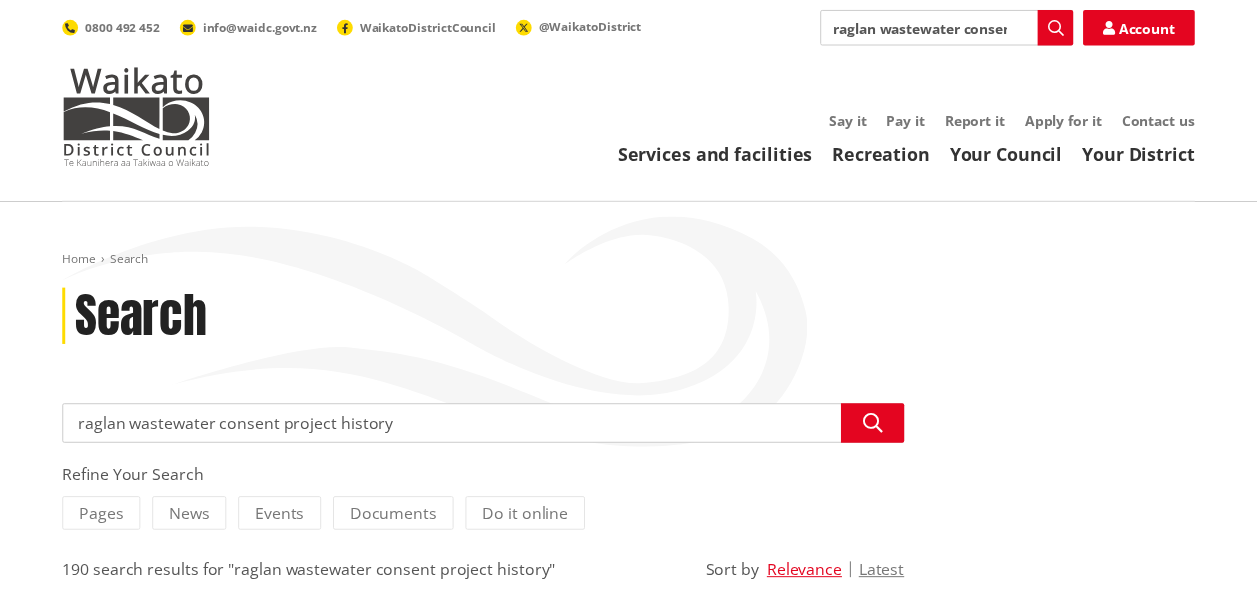 scroll, scrollTop: 0, scrollLeft: 0, axis: both 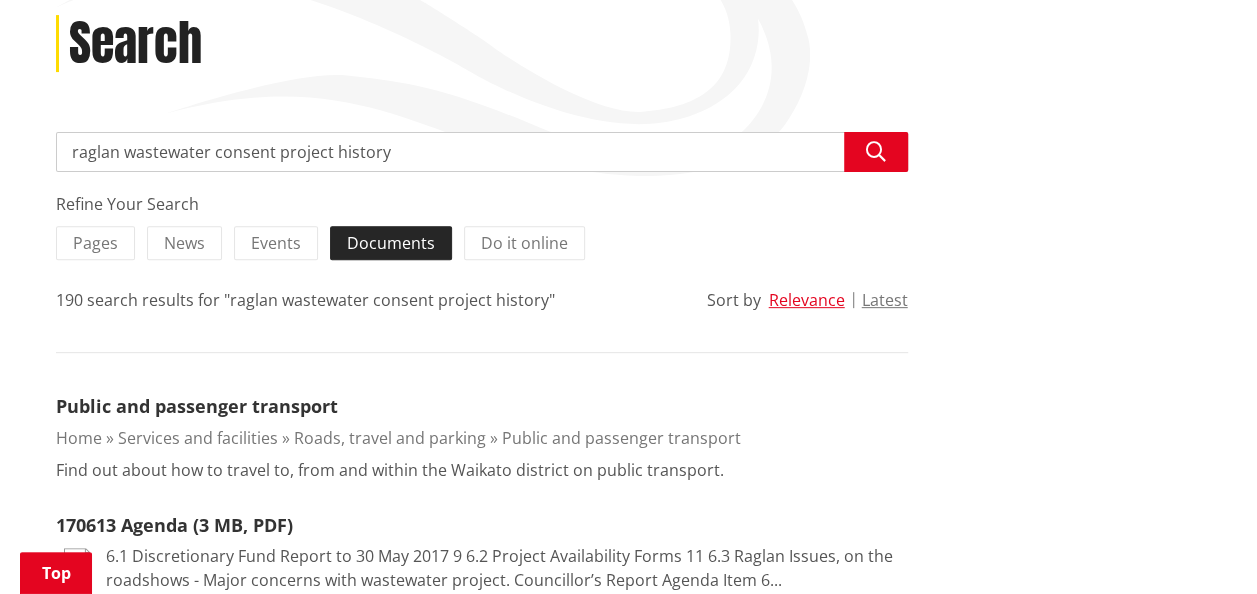 click on "Documents" at bounding box center (391, 243) 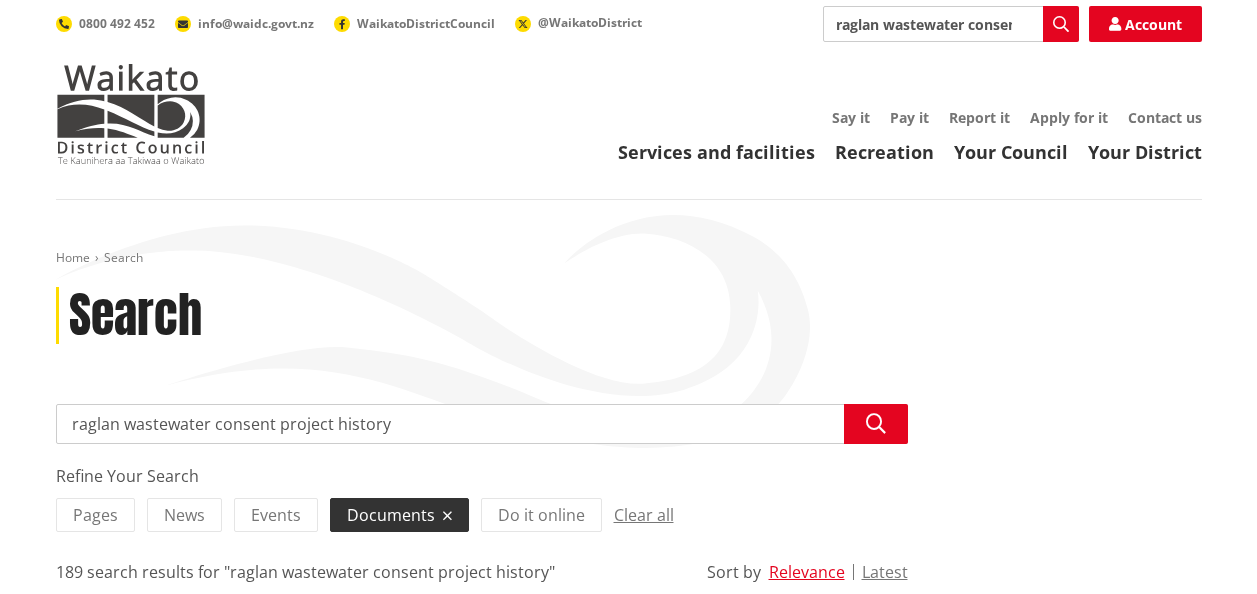 scroll, scrollTop: 0, scrollLeft: 0, axis: both 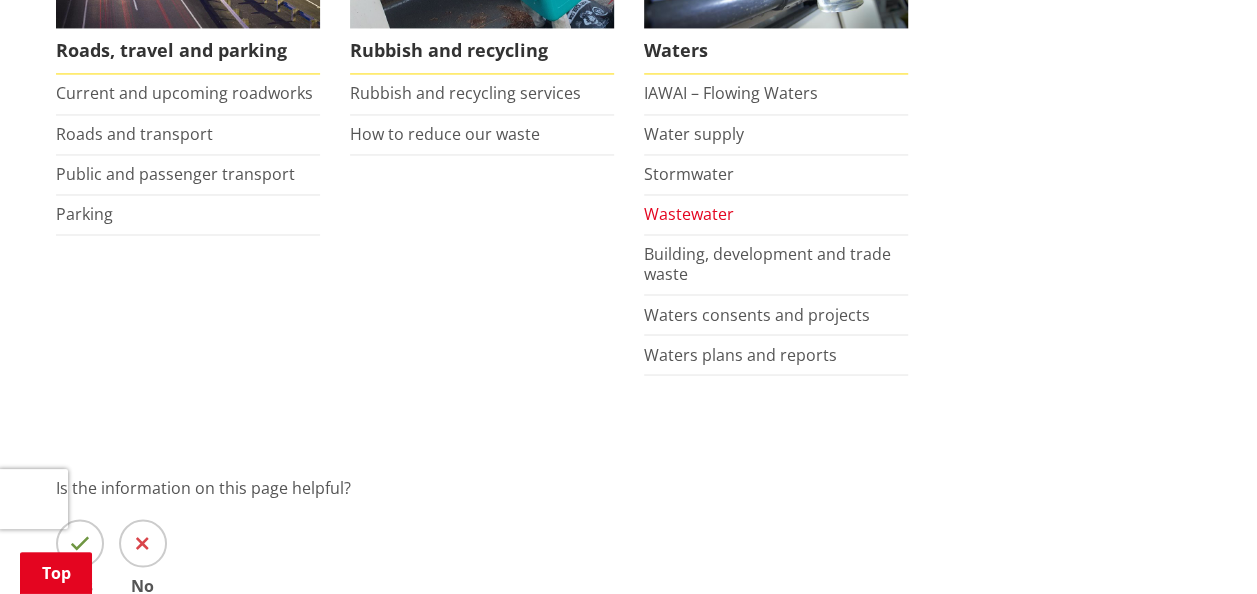 click on "Wastewater" at bounding box center (689, 214) 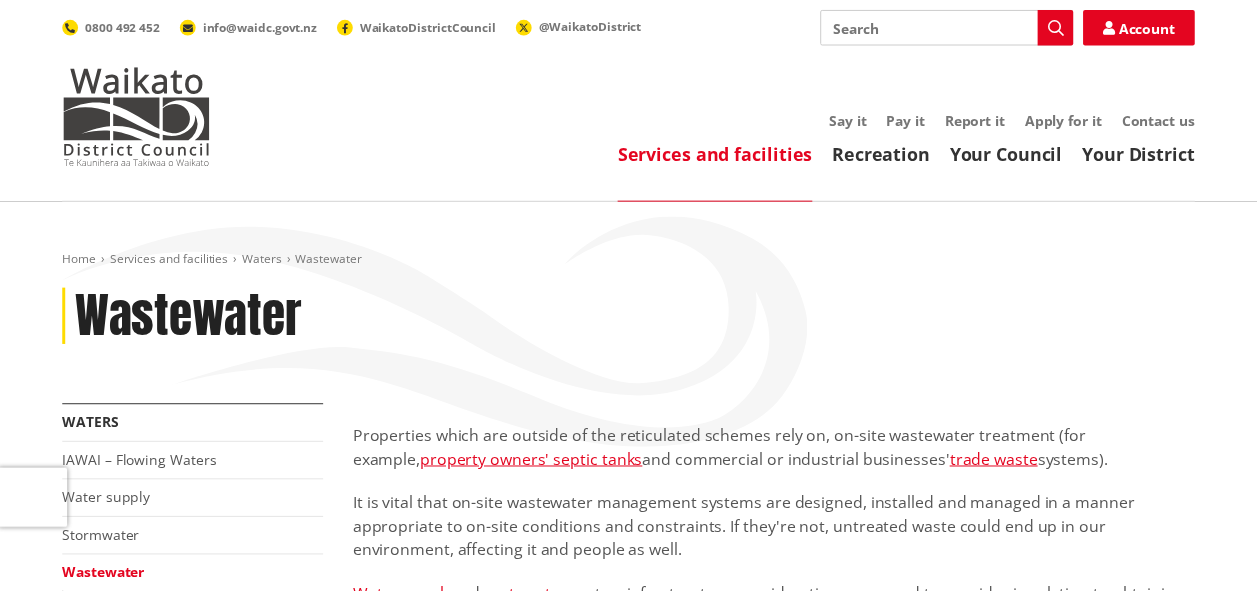 scroll, scrollTop: 0, scrollLeft: 0, axis: both 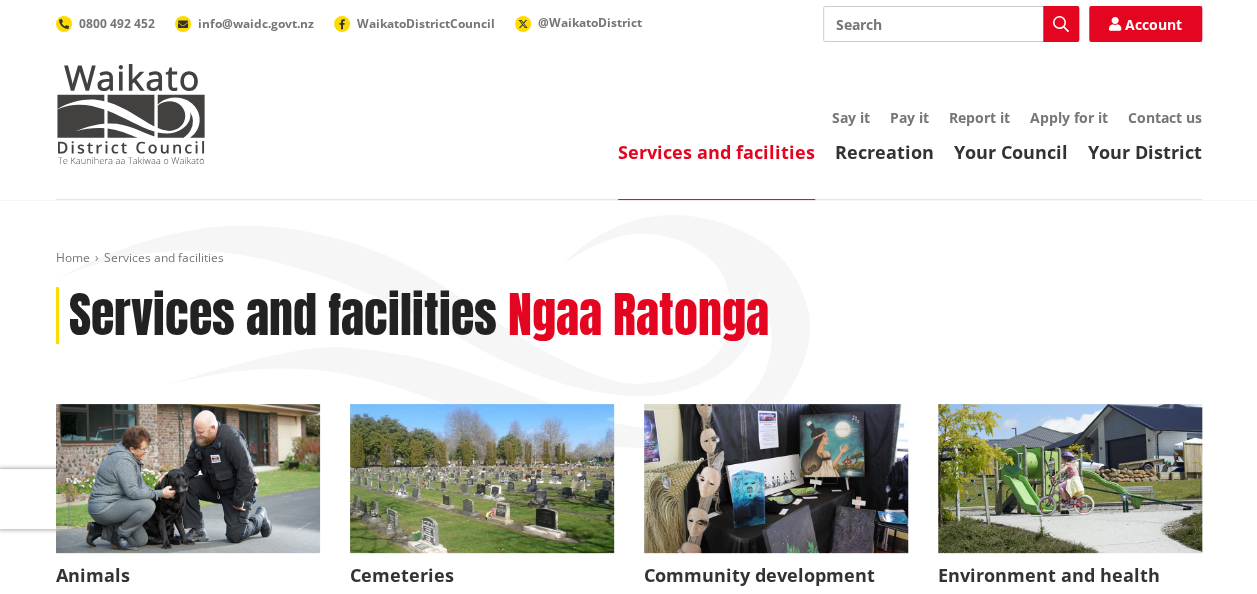 click on "Search" at bounding box center (951, 24) 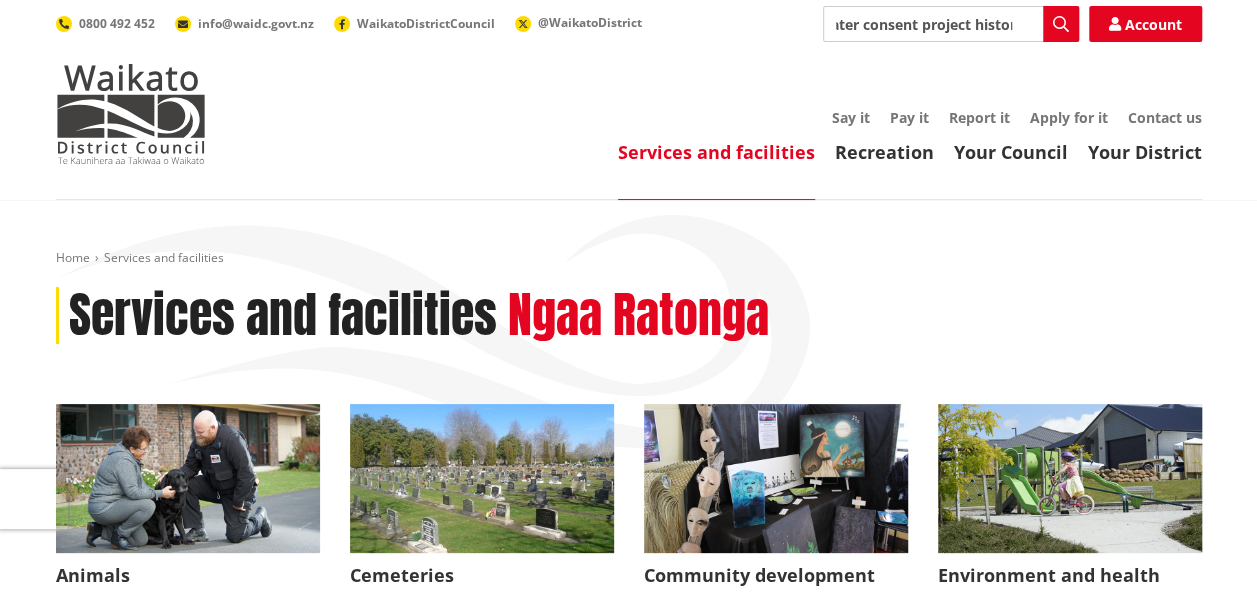 scroll, scrollTop: 0, scrollLeft: 123, axis: horizontal 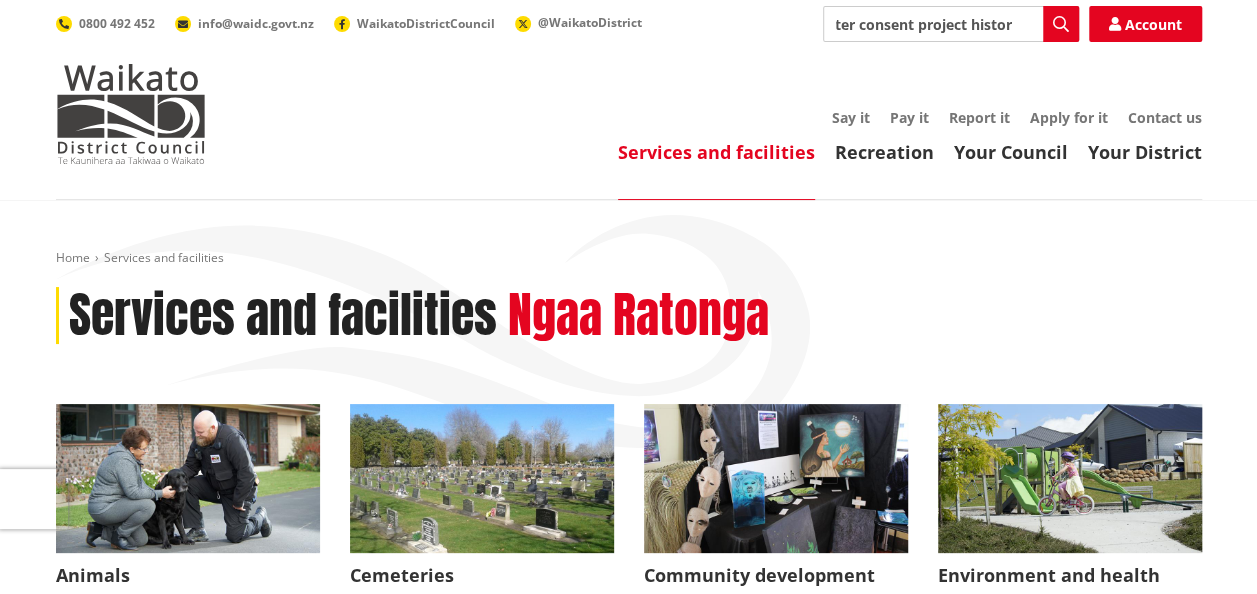 type on "Raglan wastewater consent project history" 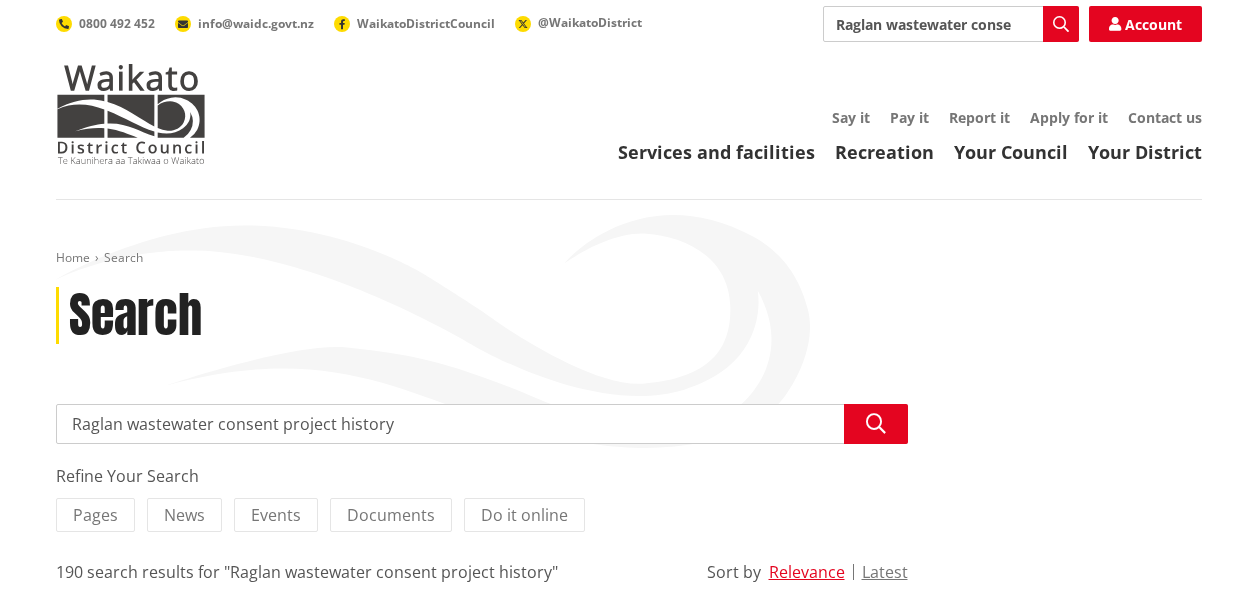 scroll, scrollTop: 0, scrollLeft: 0, axis: both 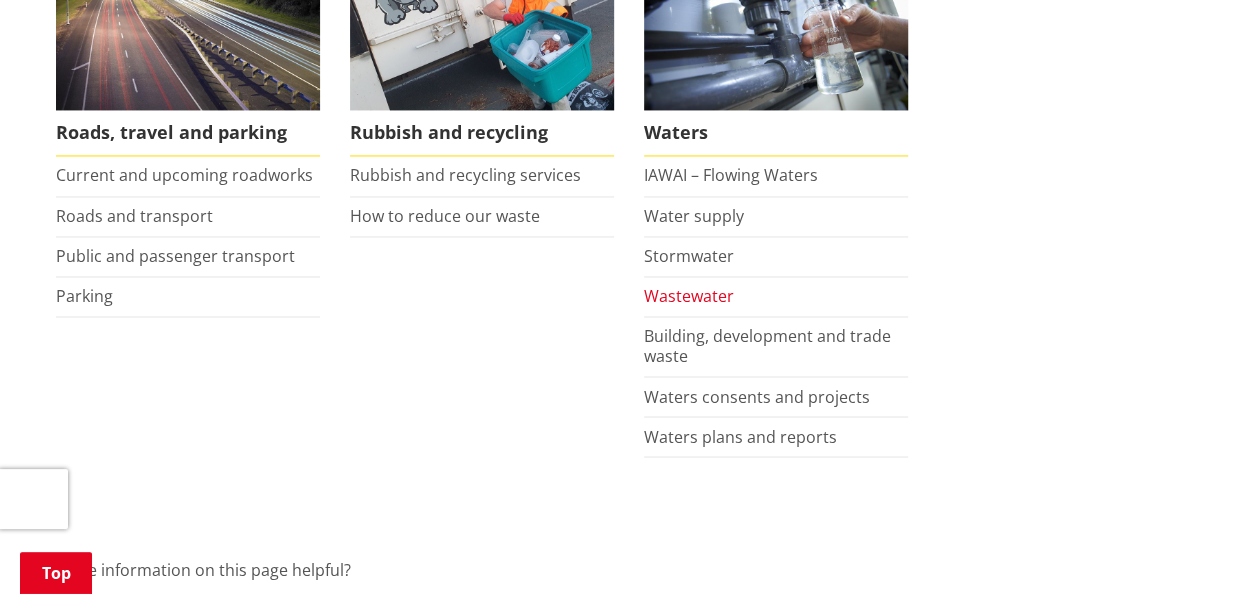 click on "Wastewater" at bounding box center [689, 296] 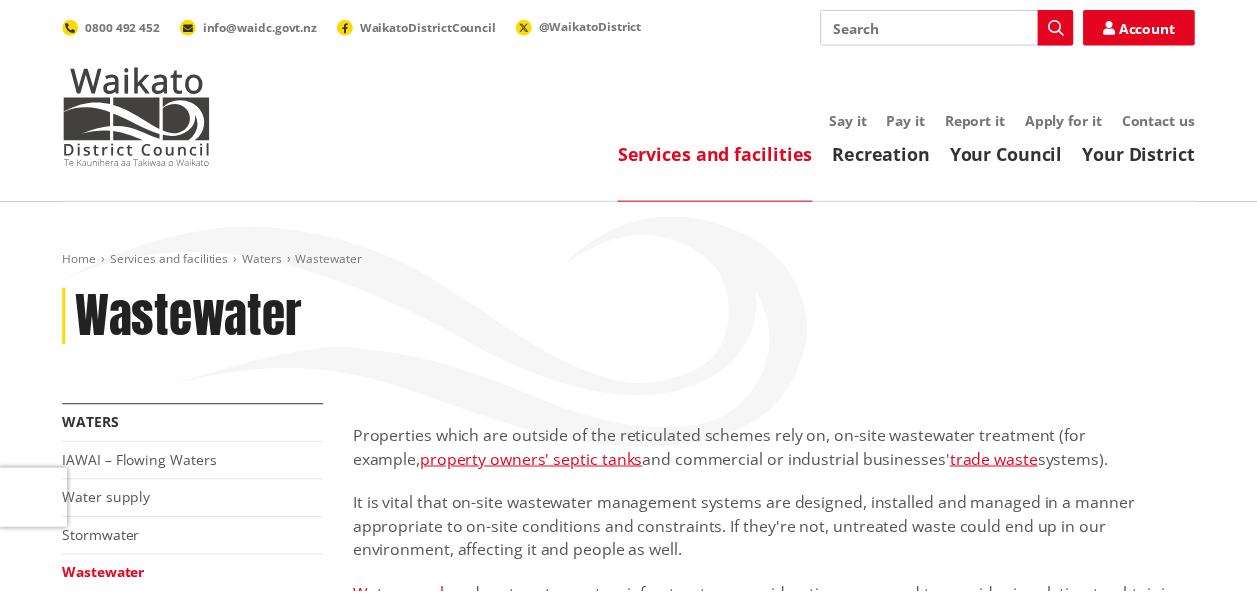 scroll, scrollTop: 0, scrollLeft: 0, axis: both 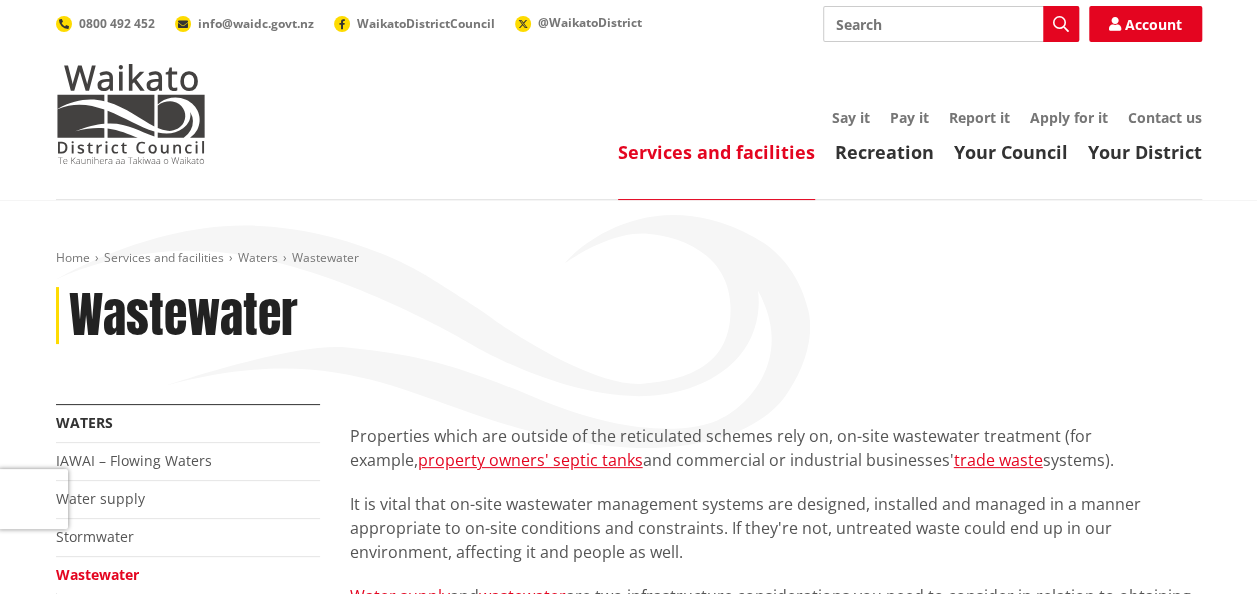 click on "Search" at bounding box center [951, 24] 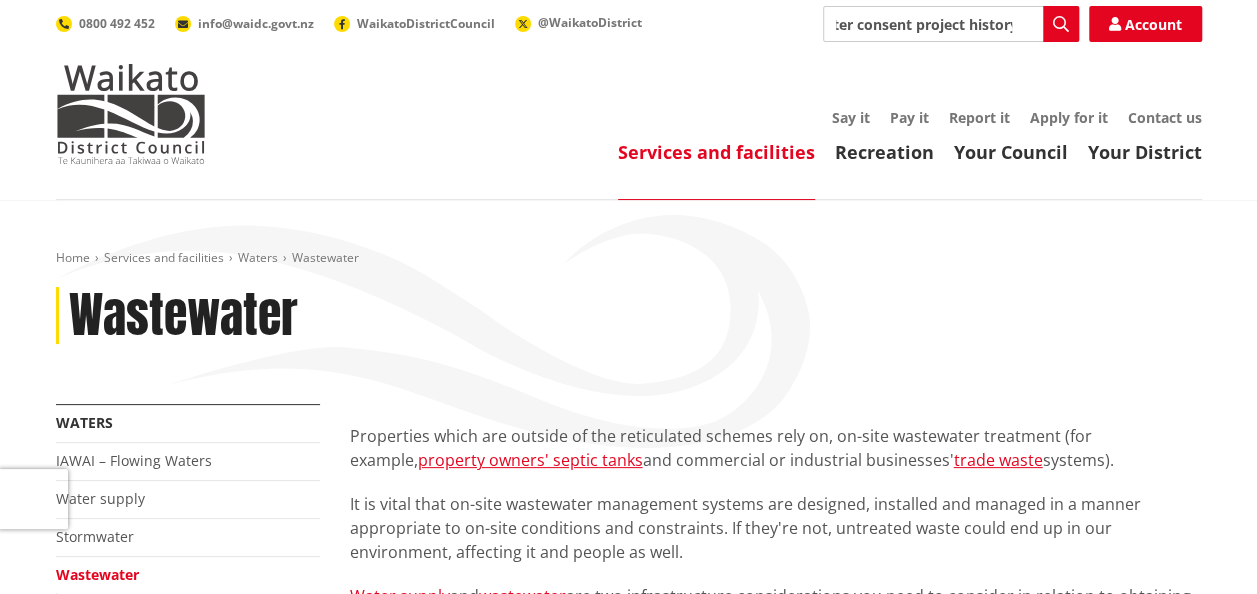 scroll, scrollTop: 0, scrollLeft: 124, axis: horizontal 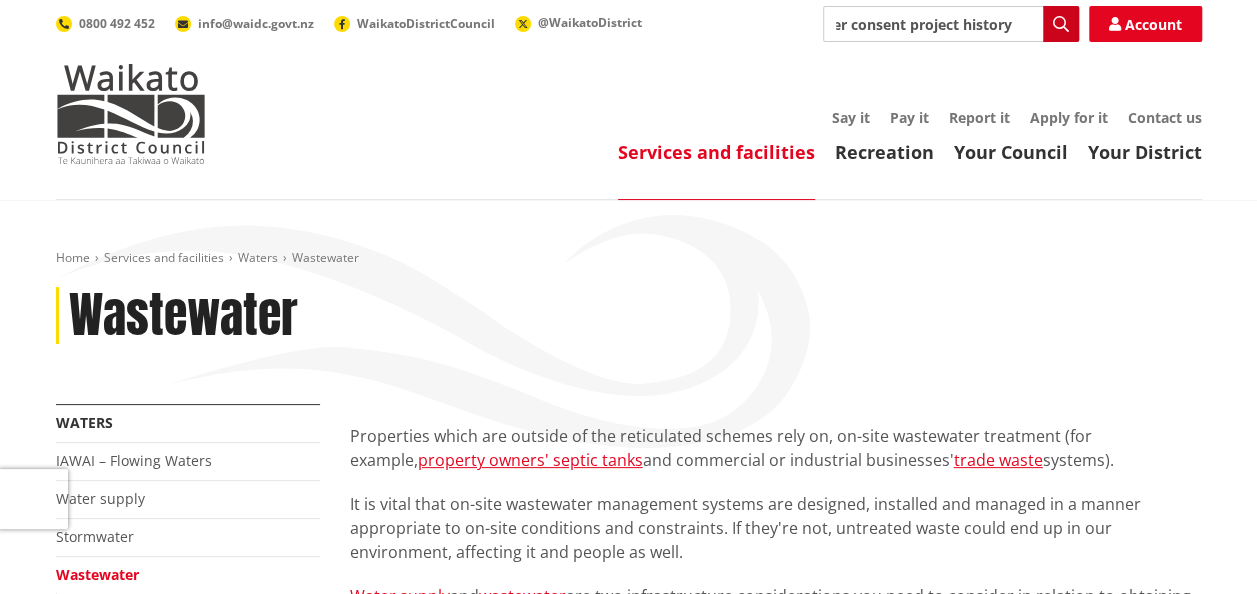type on "Raglan Wastewater consent project history" 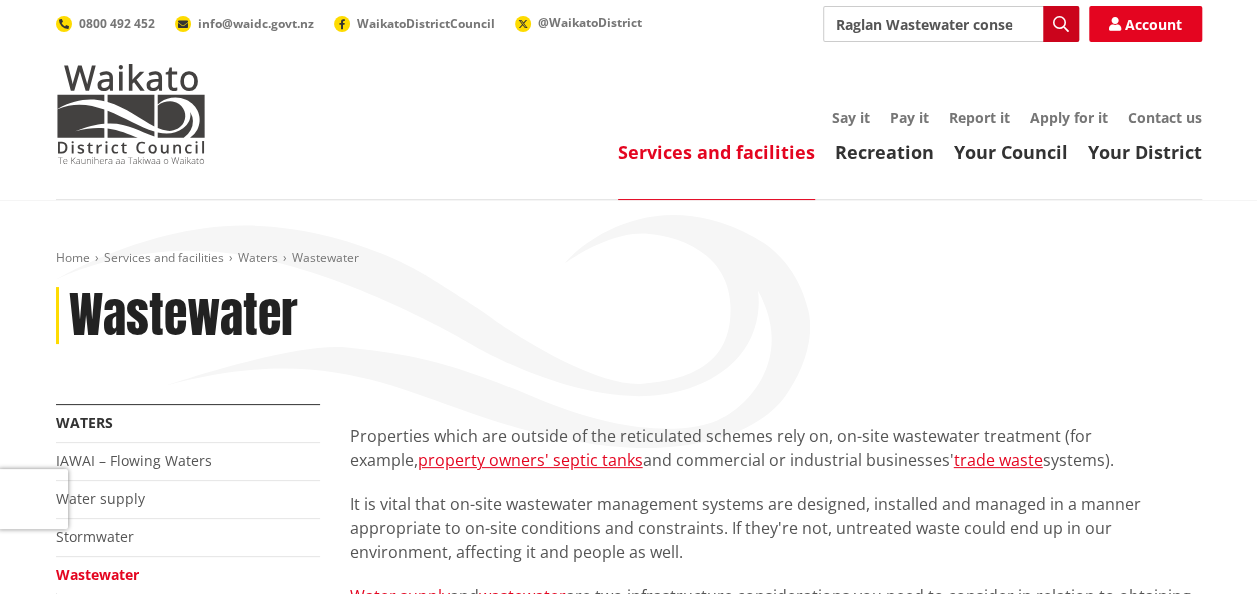 click on "Search" at bounding box center (1061, 24) 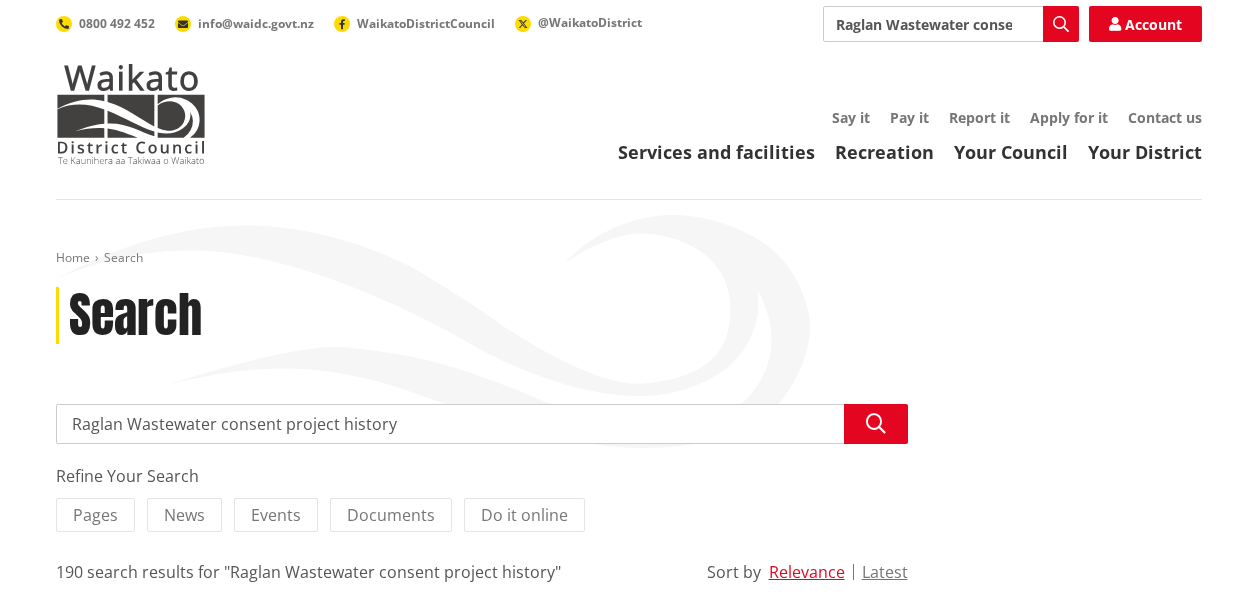 scroll, scrollTop: 0, scrollLeft: 0, axis: both 